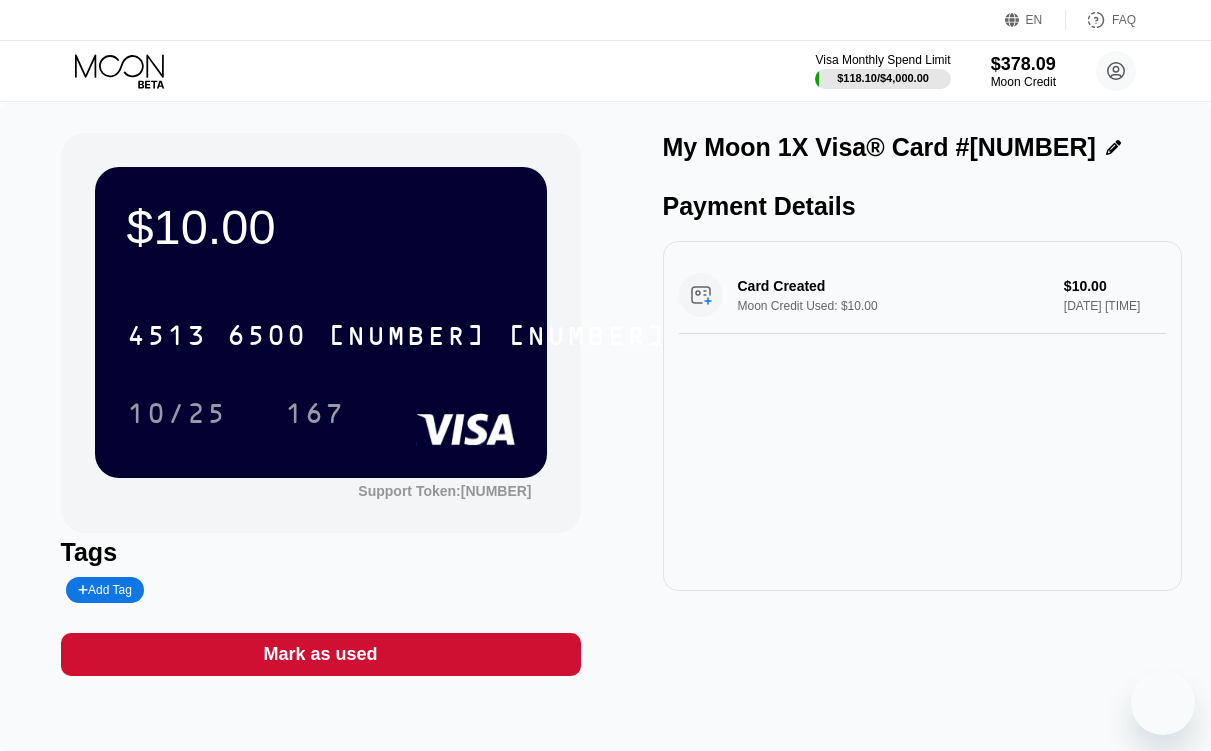 scroll, scrollTop: 0, scrollLeft: 0, axis: both 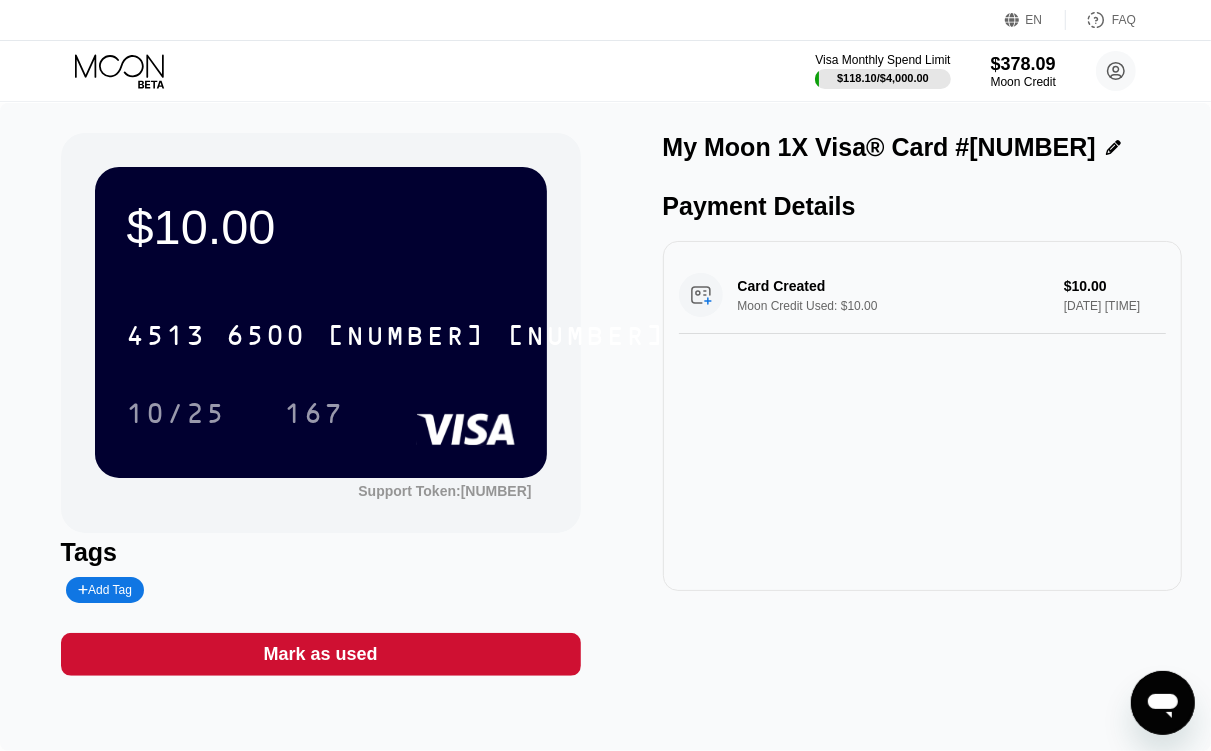 click 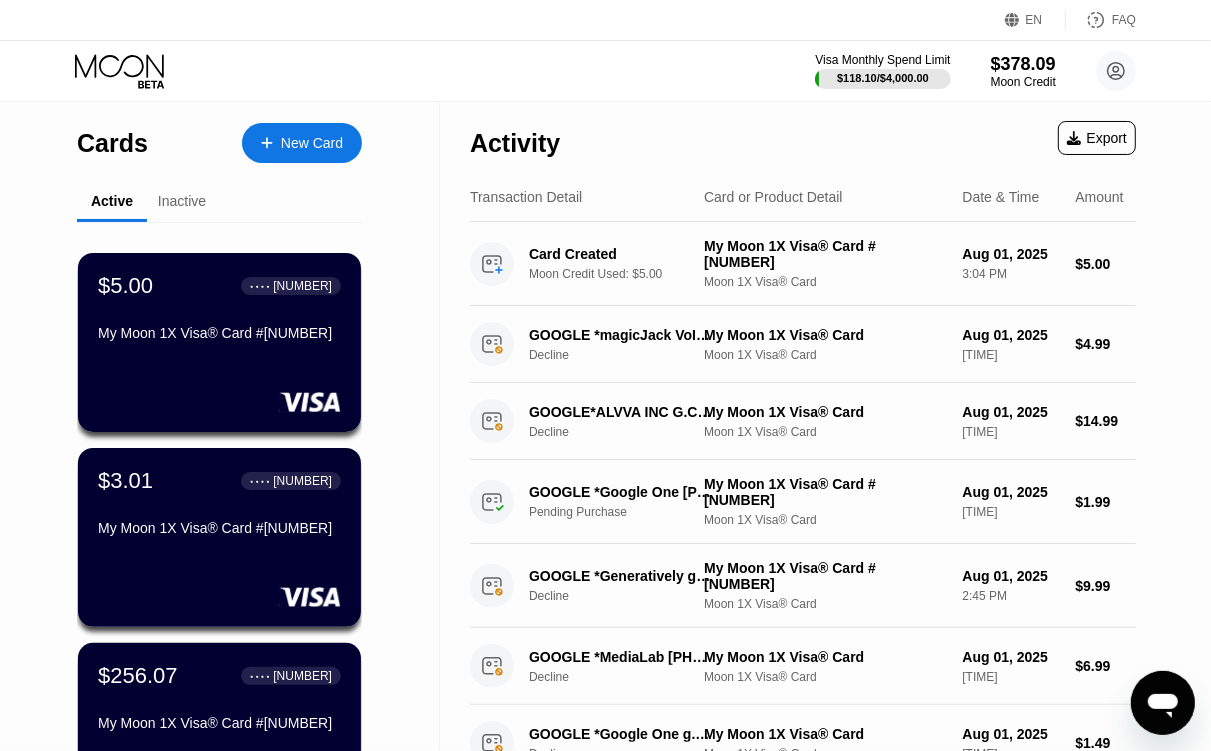 click on "New Card" at bounding box center (302, 143) 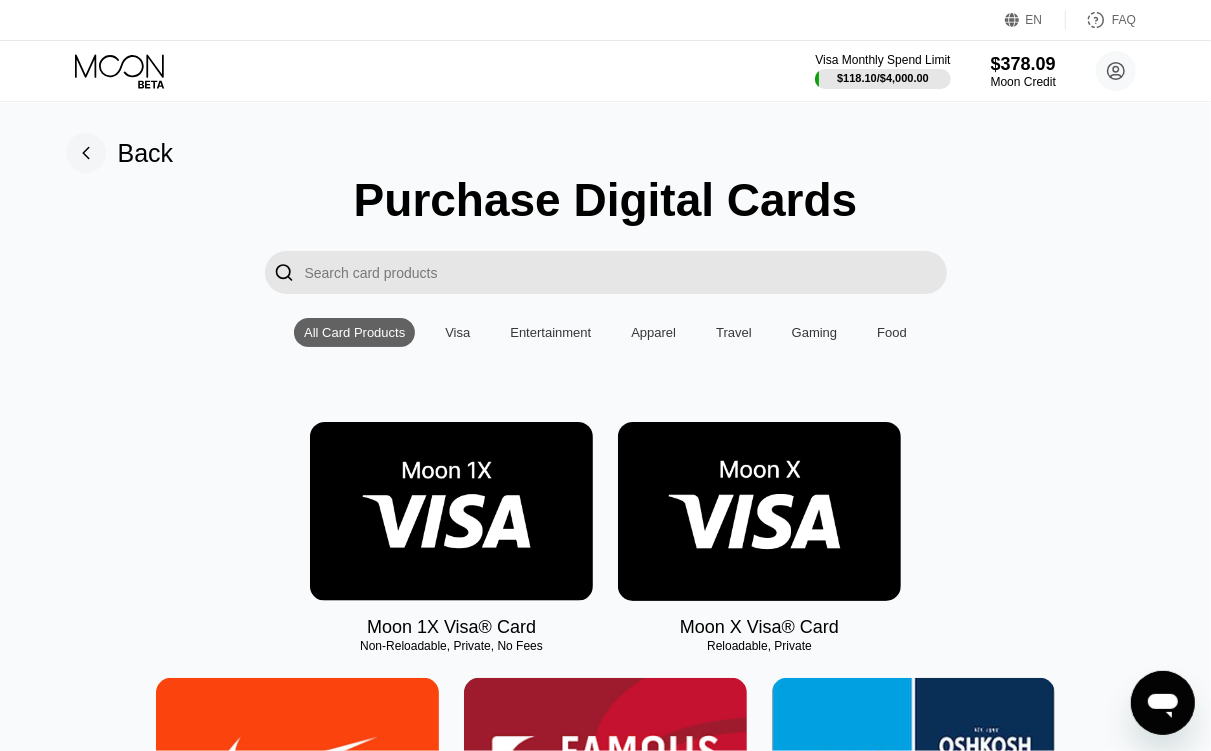 click at bounding box center [451, 511] 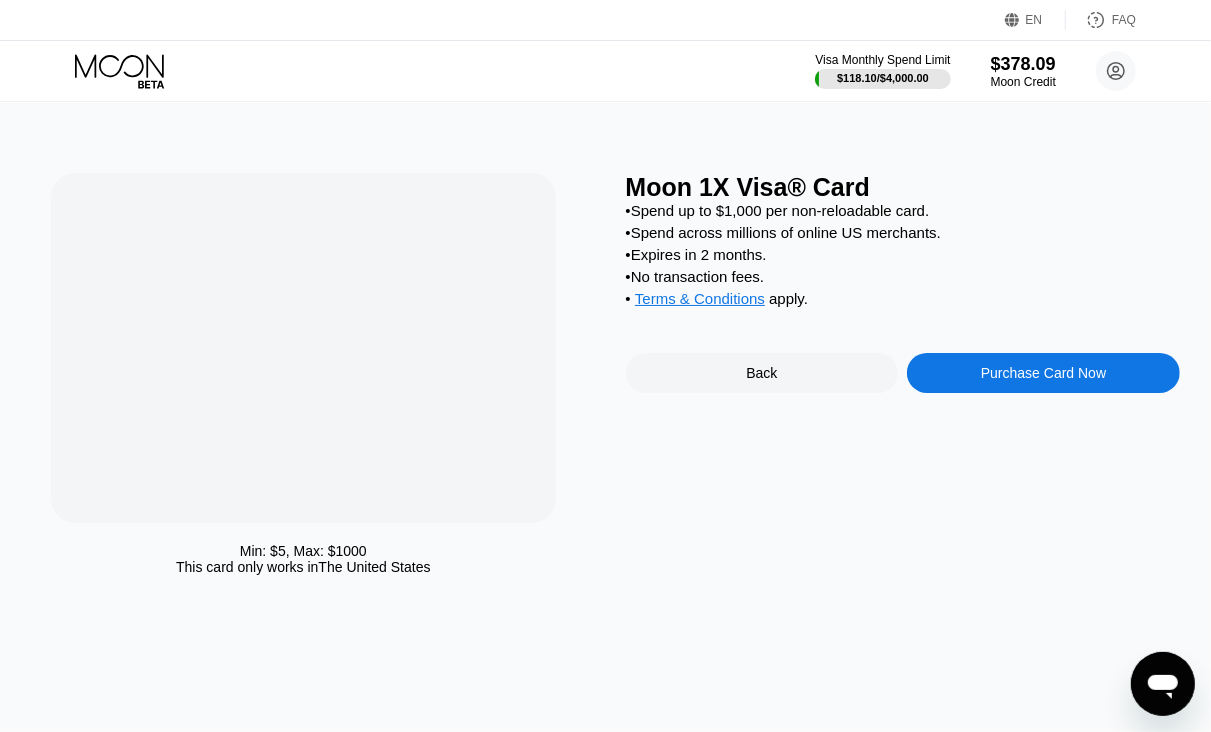 click on "Min: $ 5 , Max: $ 1000 This card only works in  The United States" at bounding box center (328, 379) 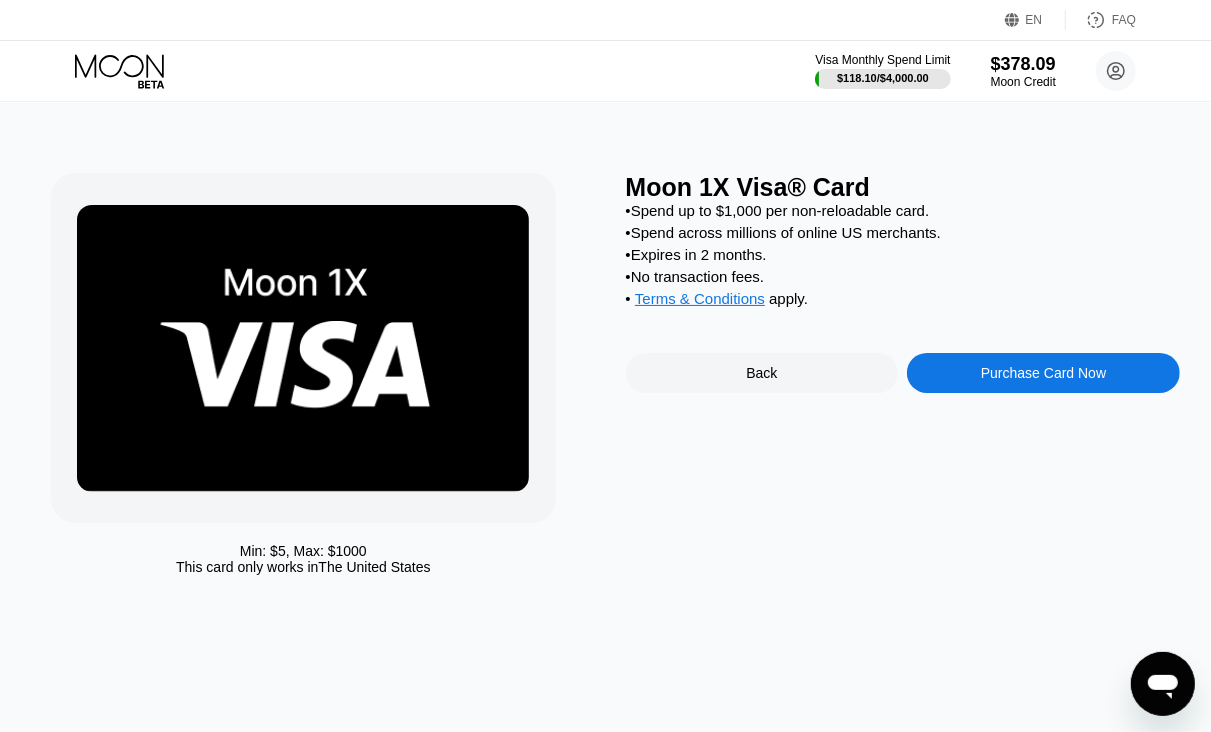 click on "Moon 1X Visa® Card •  Spend up to $1,000 per non-reloadable card. •  Spend across millions of online US merchants. •  Expires in 2 months. •  No transaction fees. •   Terms & Conditions   apply . Back Purchase Card Now" at bounding box center [903, 379] 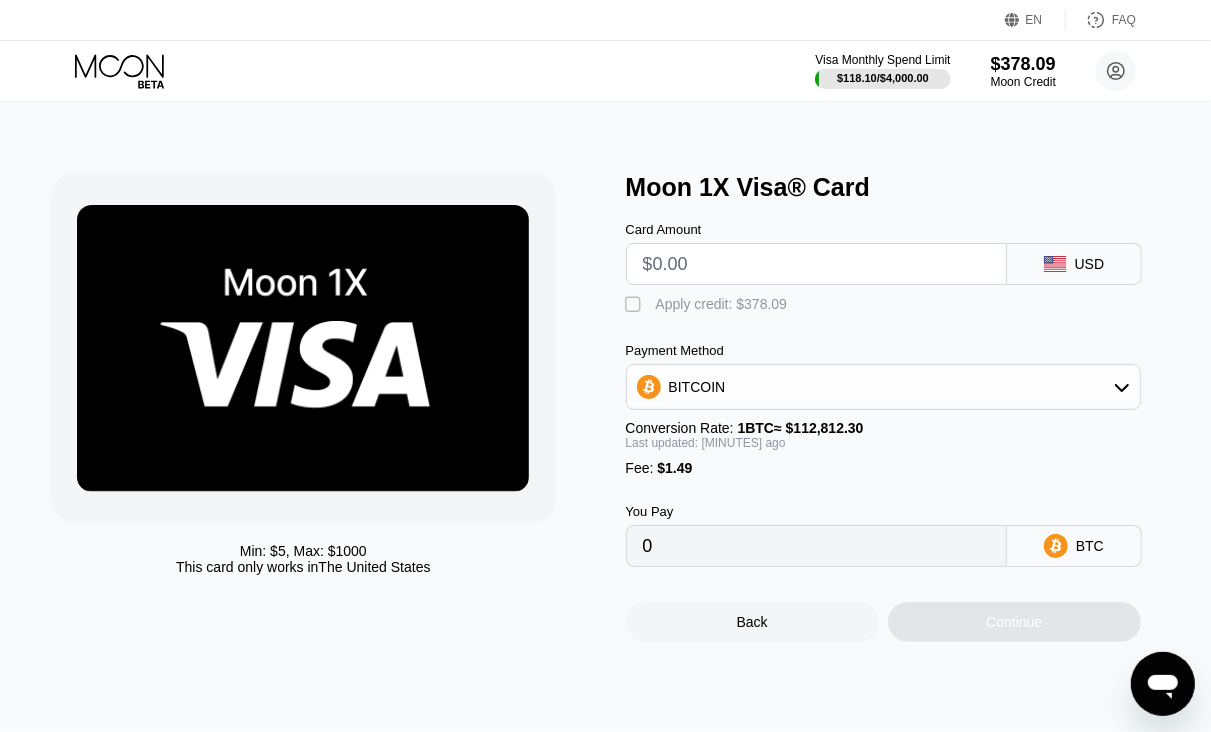 click at bounding box center (816, 264) 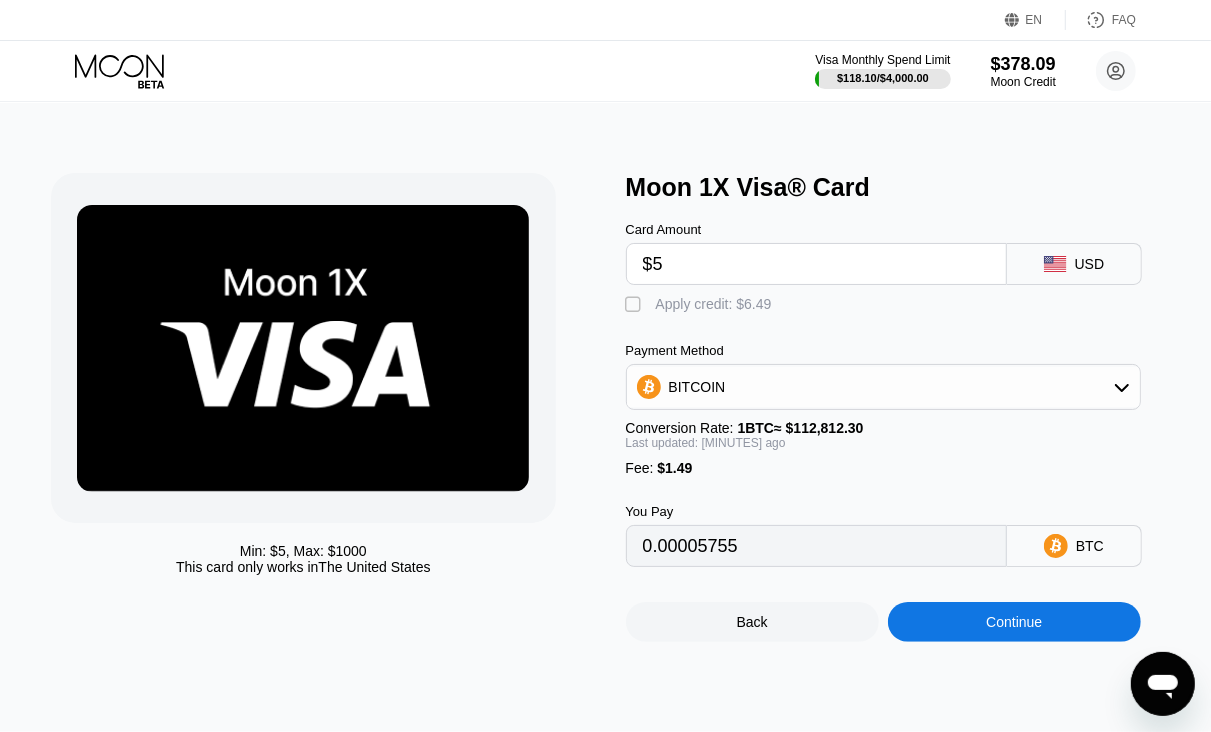 type on "0.00005755" 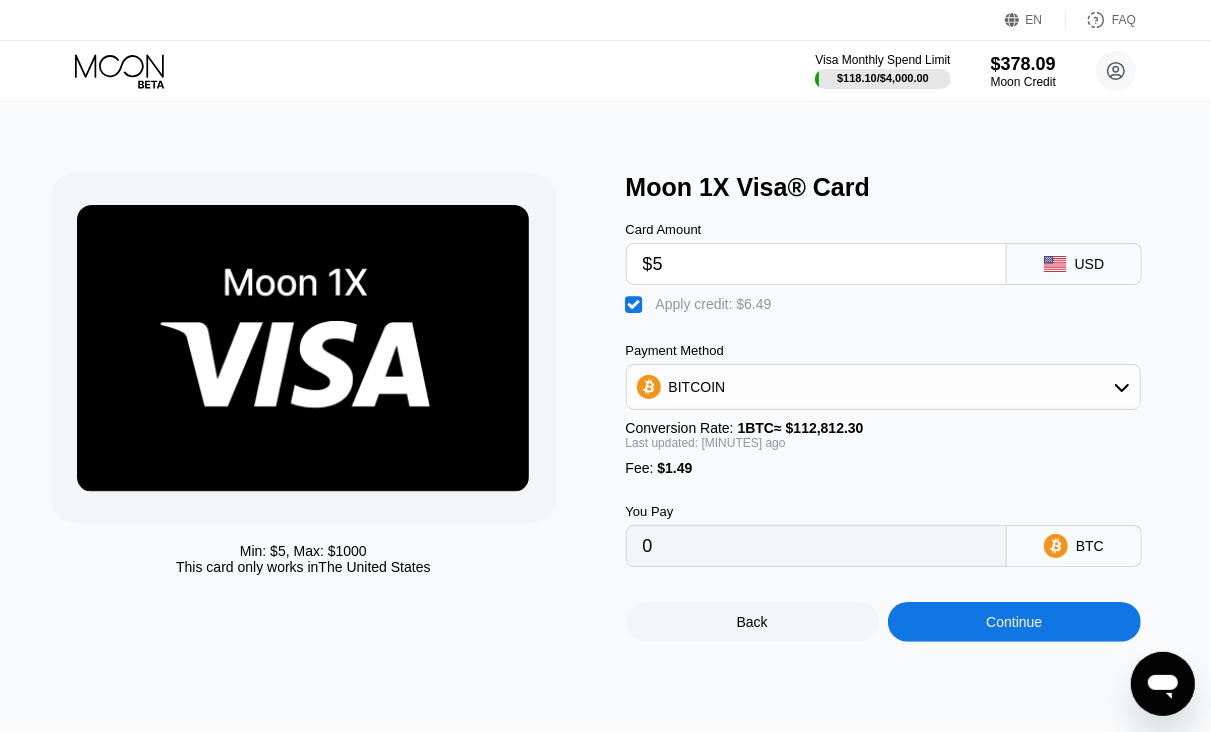 click on "Continue" at bounding box center (1014, 622) 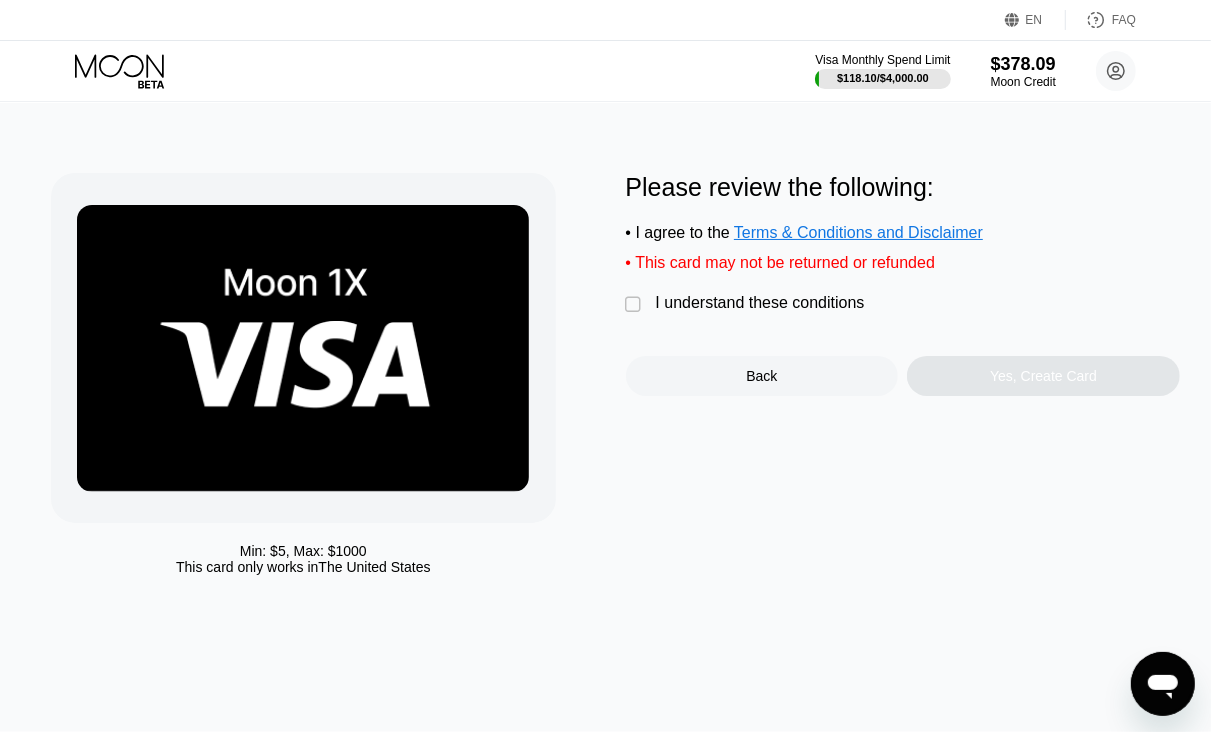 click on "I understand these conditions" at bounding box center [760, 303] 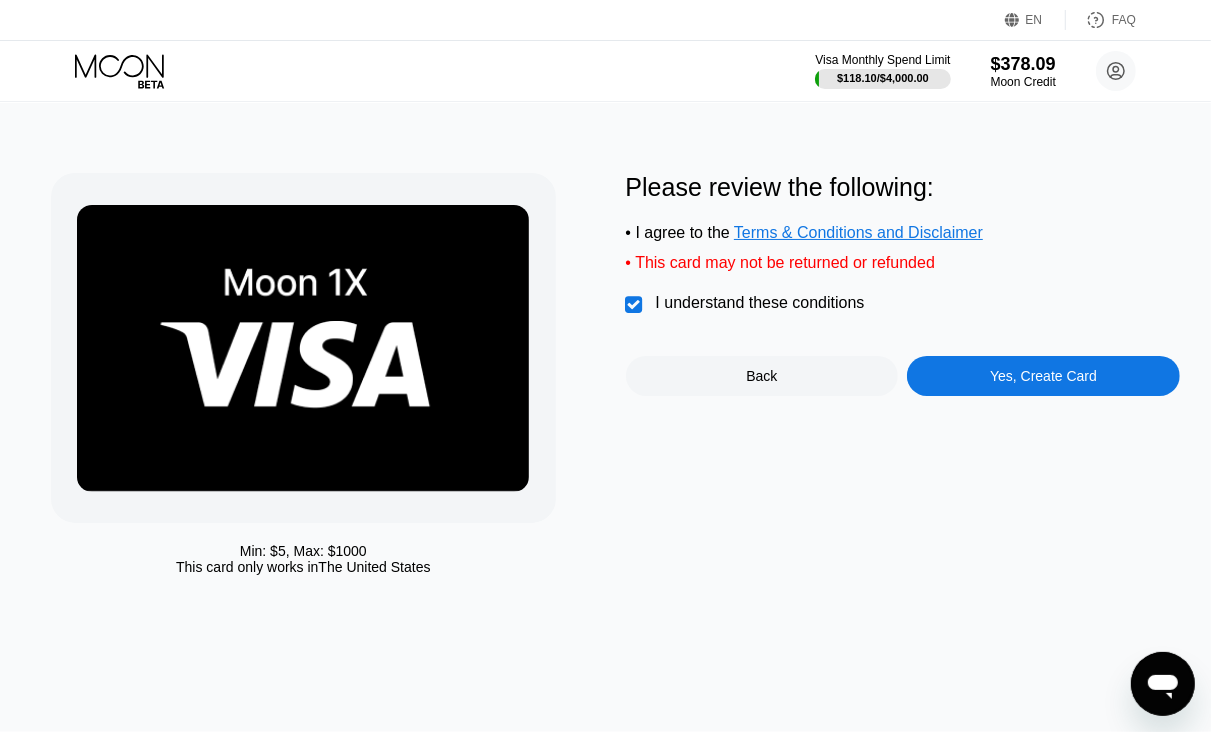 click on "Yes, Create Card" at bounding box center [1043, 376] 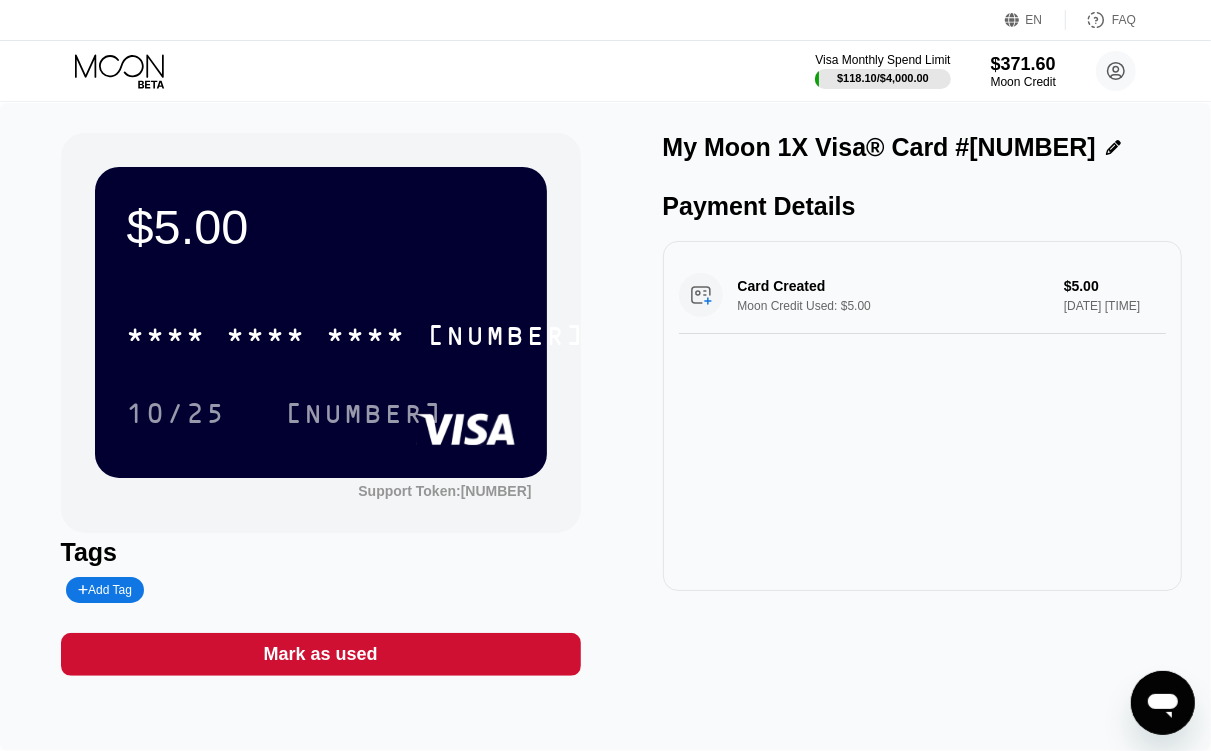 click on "* * * * * * * * * * * * 7519" at bounding box center [321, 329] 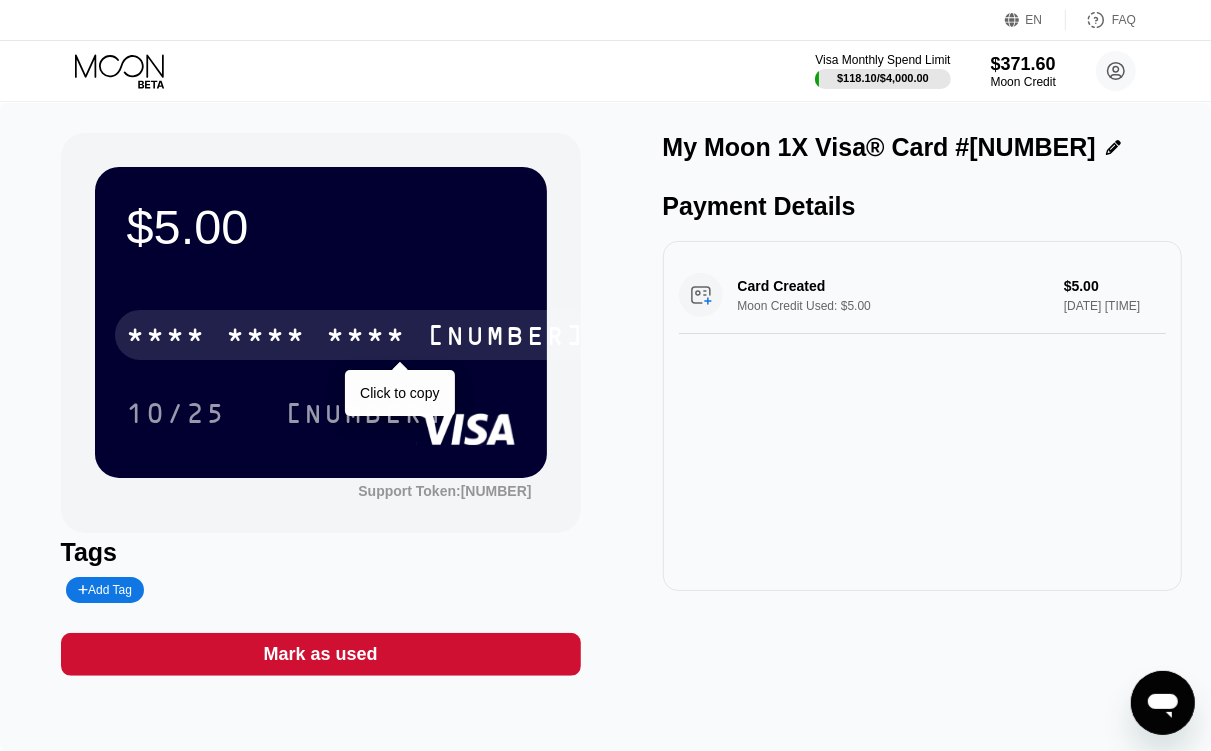click on "7519" at bounding box center [507, 338] 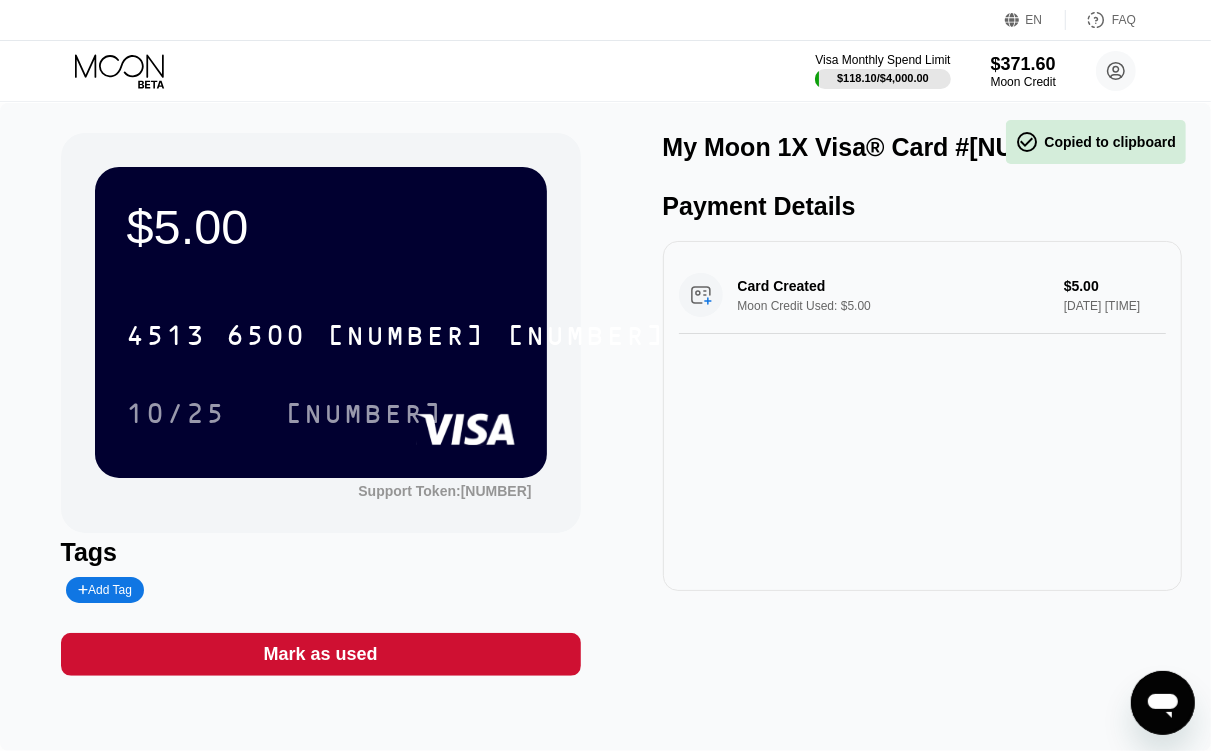 click on "529" at bounding box center (365, 416) 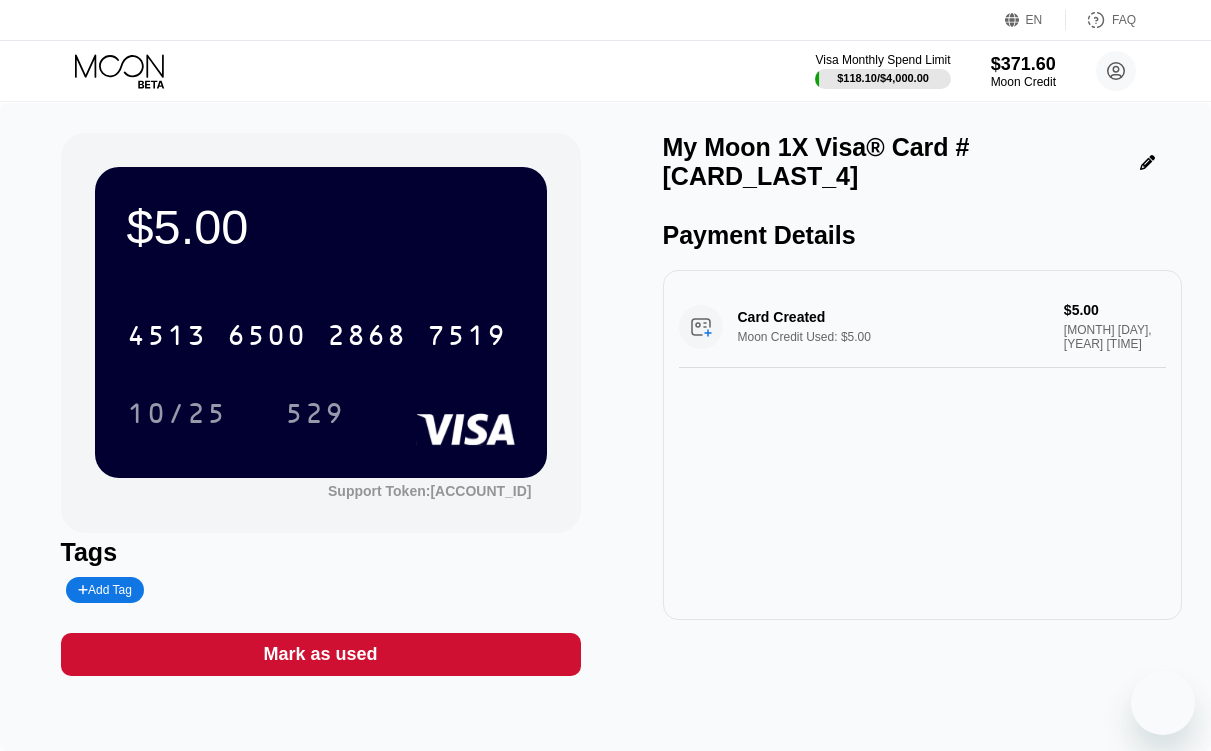 scroll, scrollTop: 0, scrollLeft: 0, axis: both 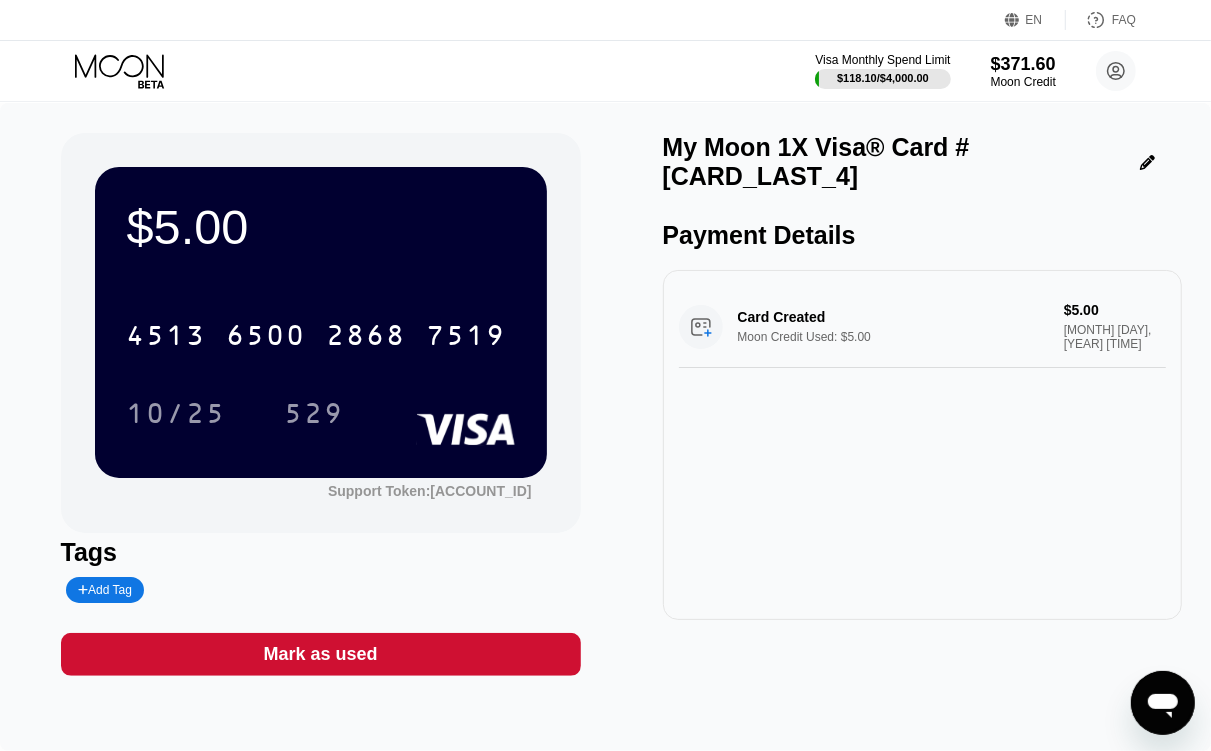 drag, startPoint x: 138, startPoint y: 71, endPoint x: 233, endPoint y: 101, distance: 99.62429 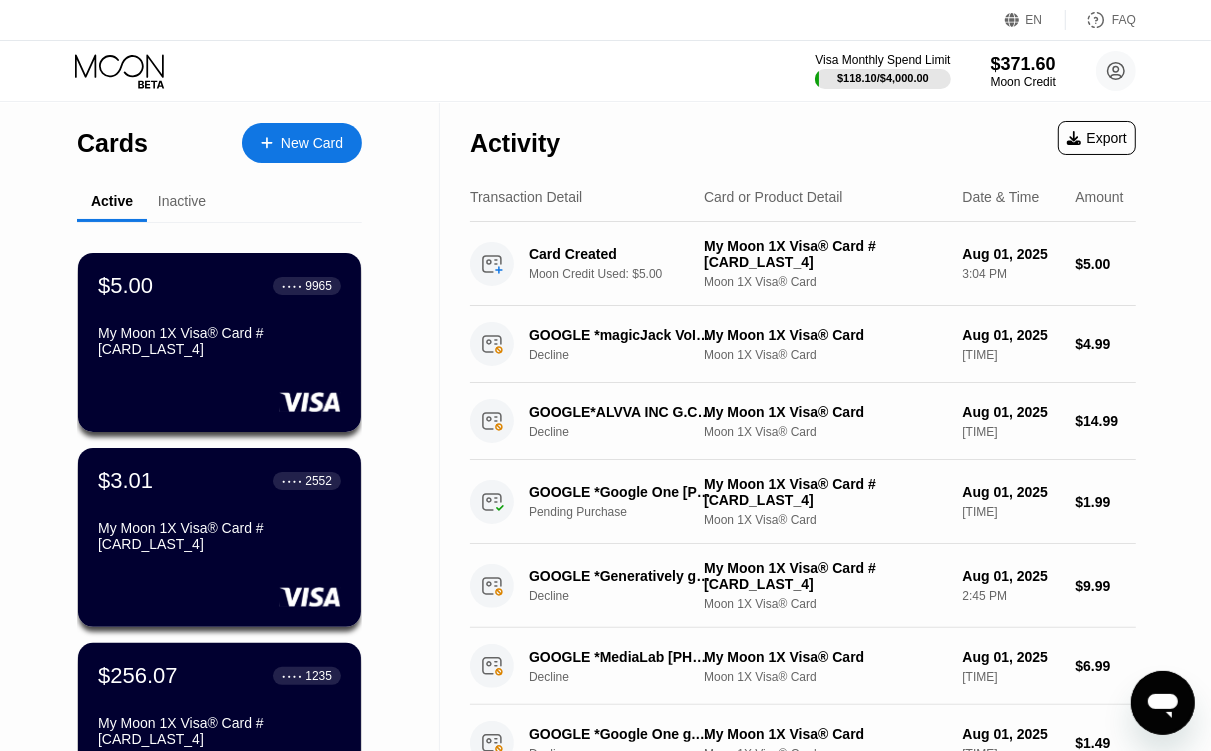 click on "New Card" at bounding box center (312, 143) 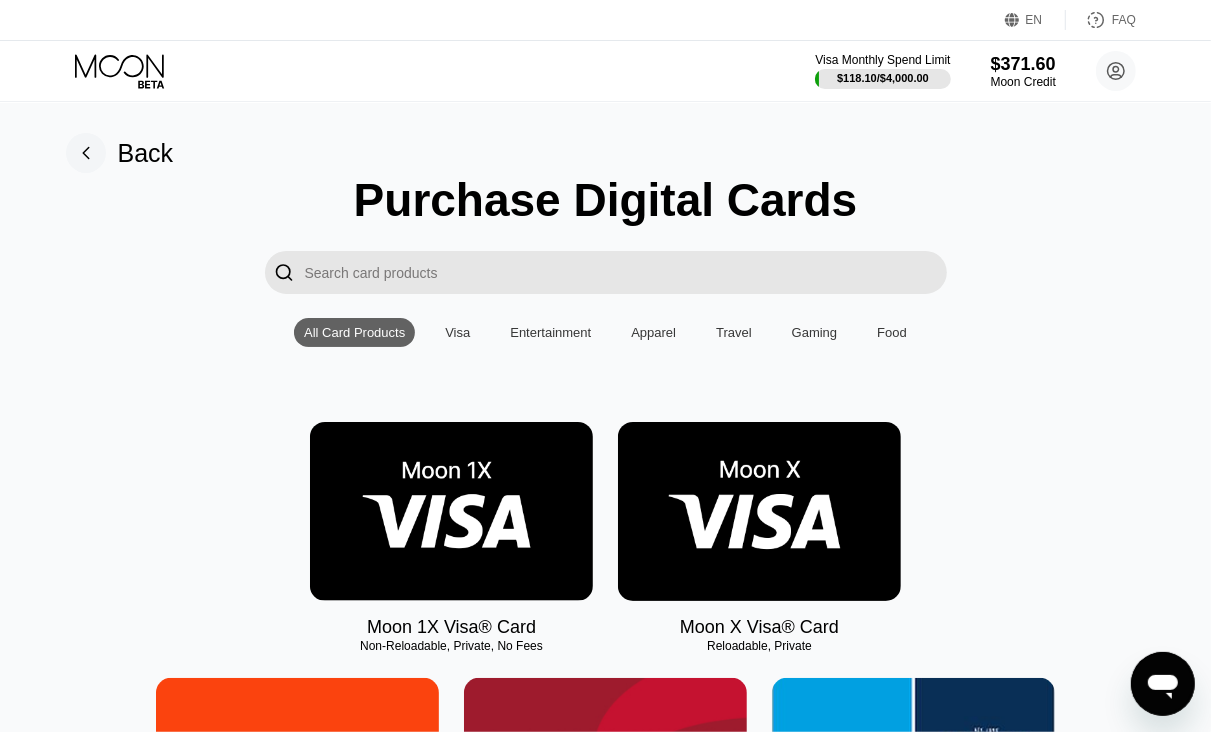 click at bounding box center (451, 511) 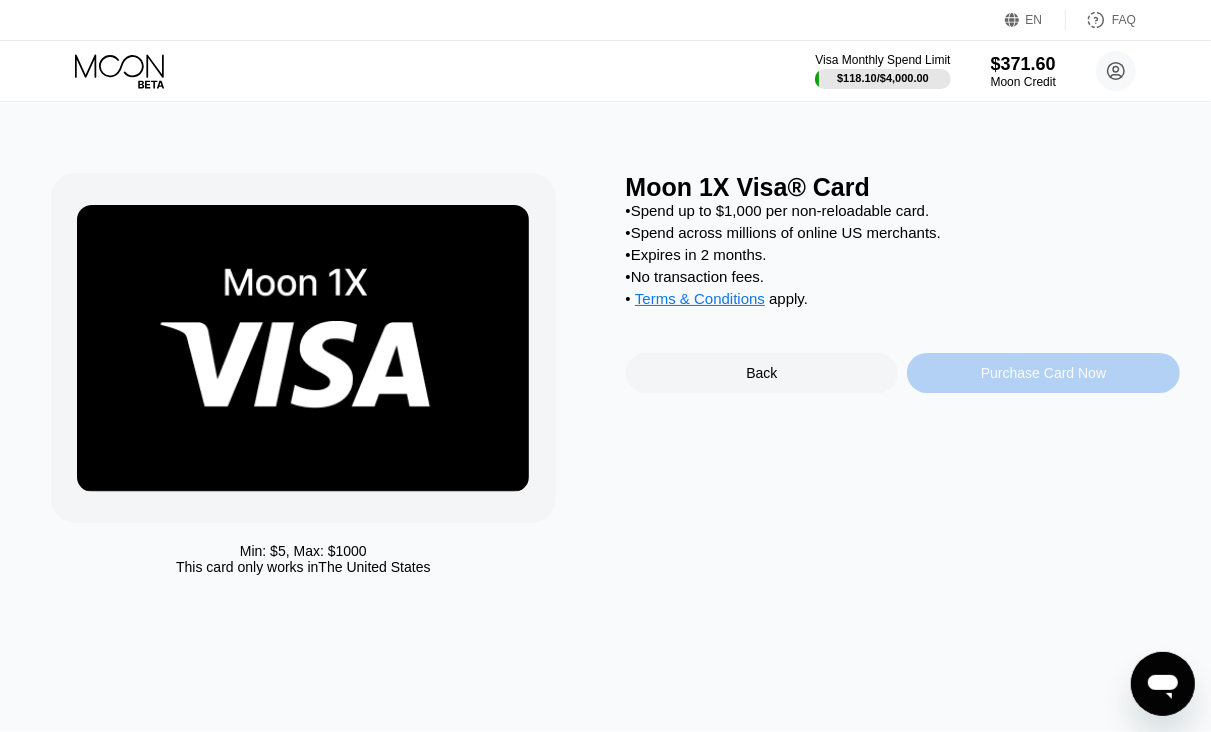 click on "Purchase Card Now" at bounding box center (1043, 373) 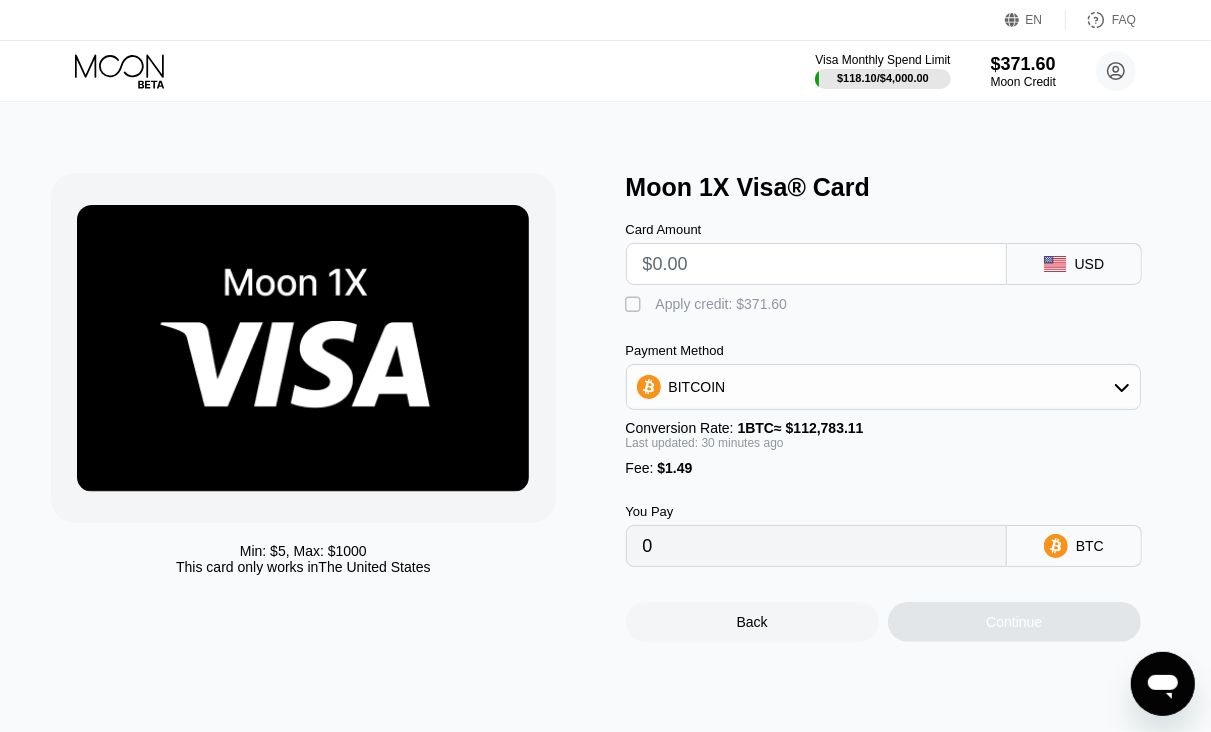 click on " Apply credit: $371.60" at bounding box center [903, 300] 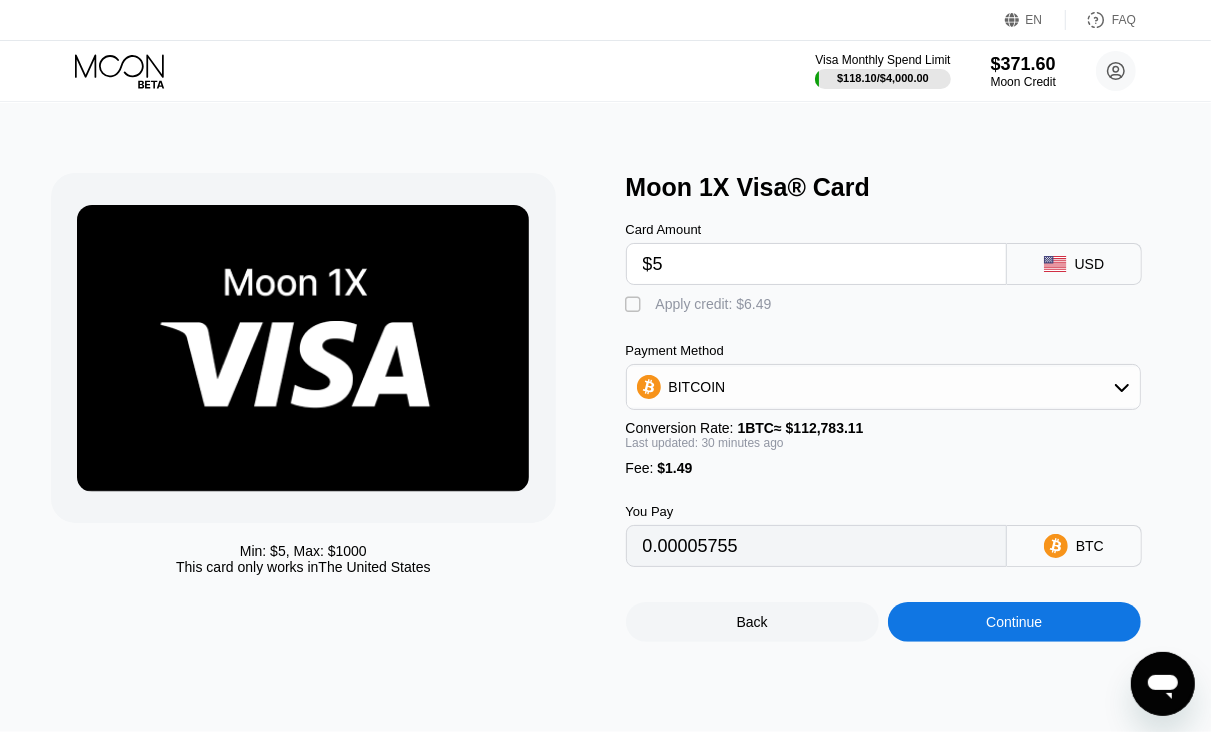 type on "0.00005755" 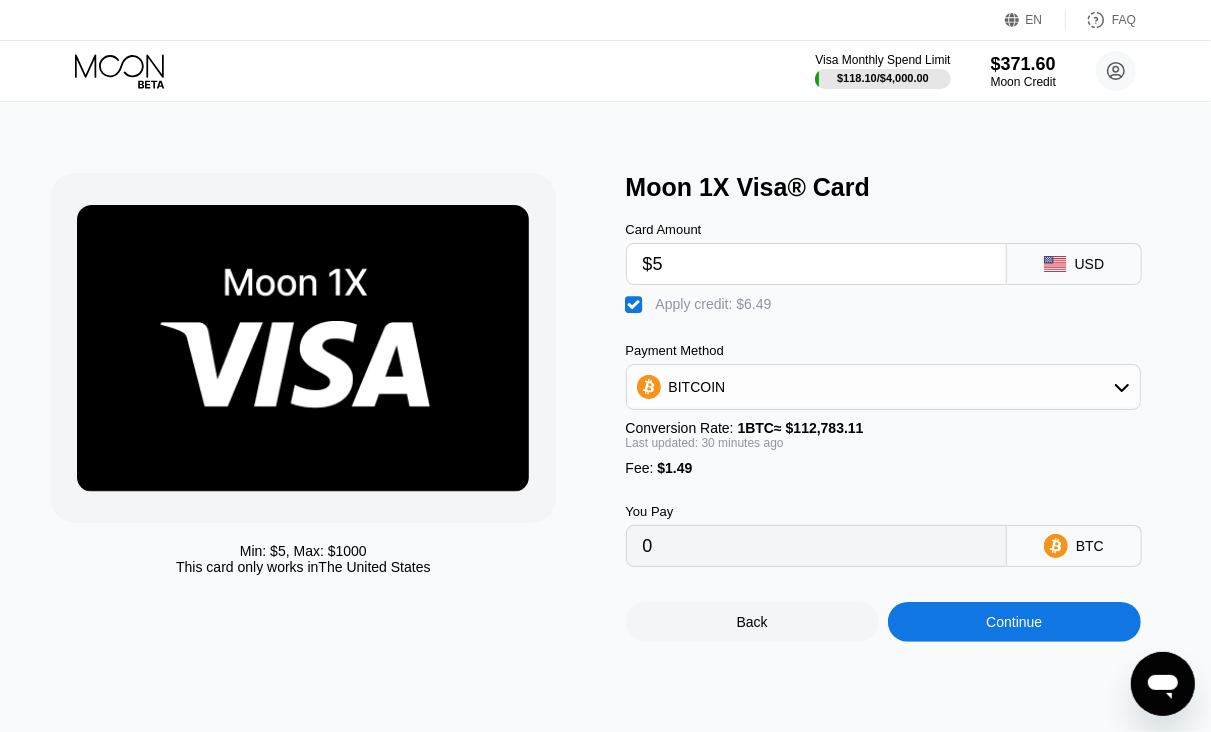 click on "Back Continue" at bounding box center [903, 604] 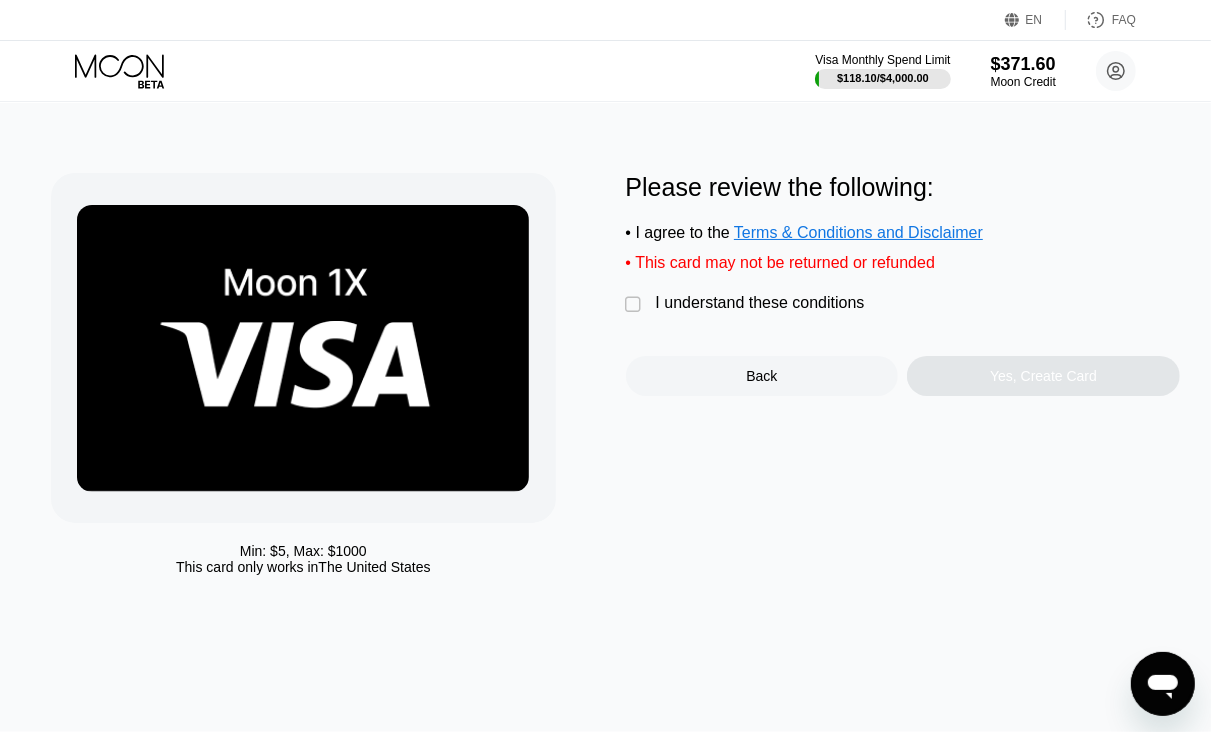click on "I understand these conditions" at bounding box center [760, 303] 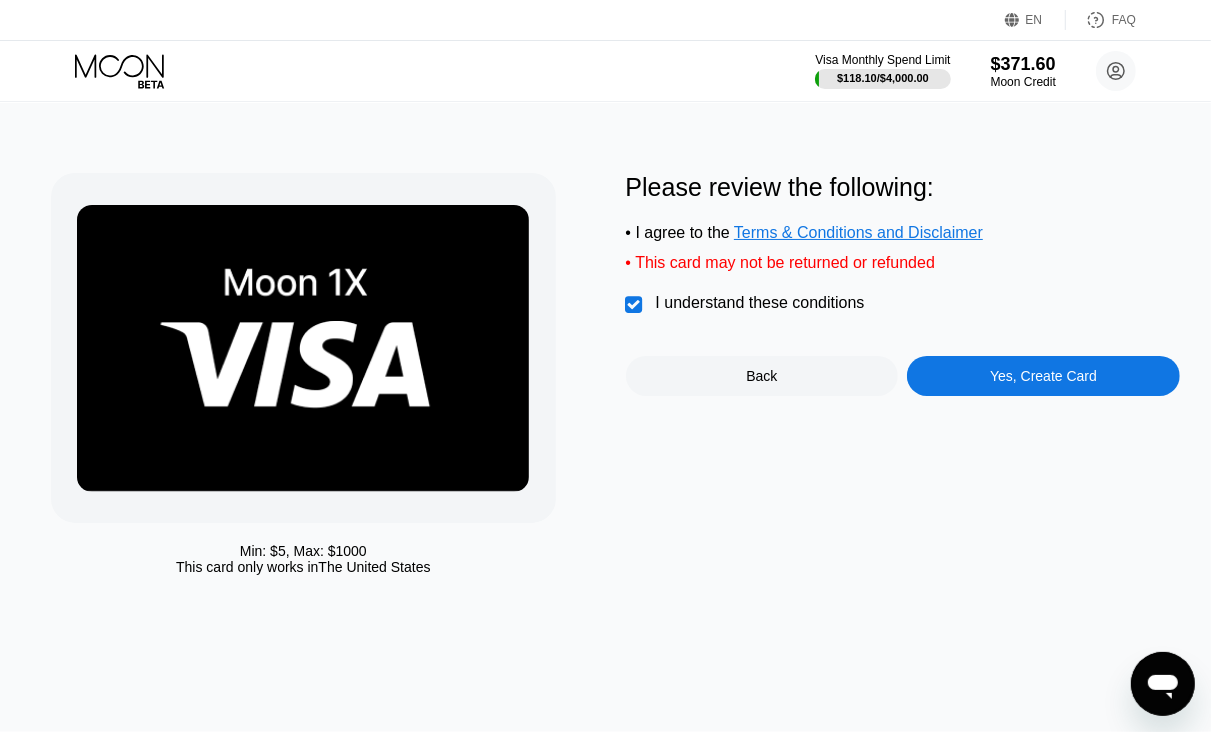 click on "Yes, Create Card" at bounding box center (1043, 376) 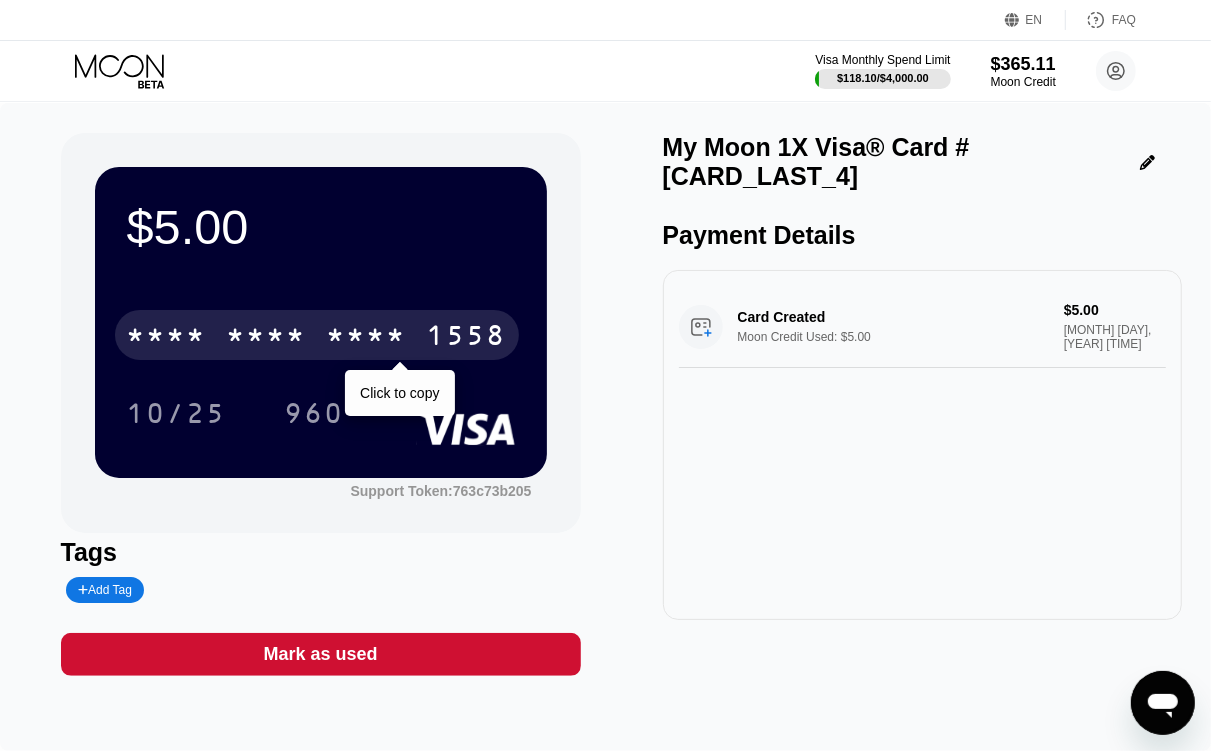 click on "* * * * * * * * * * * * [CARD_LAST_4]" at bounding box center [317, 335] 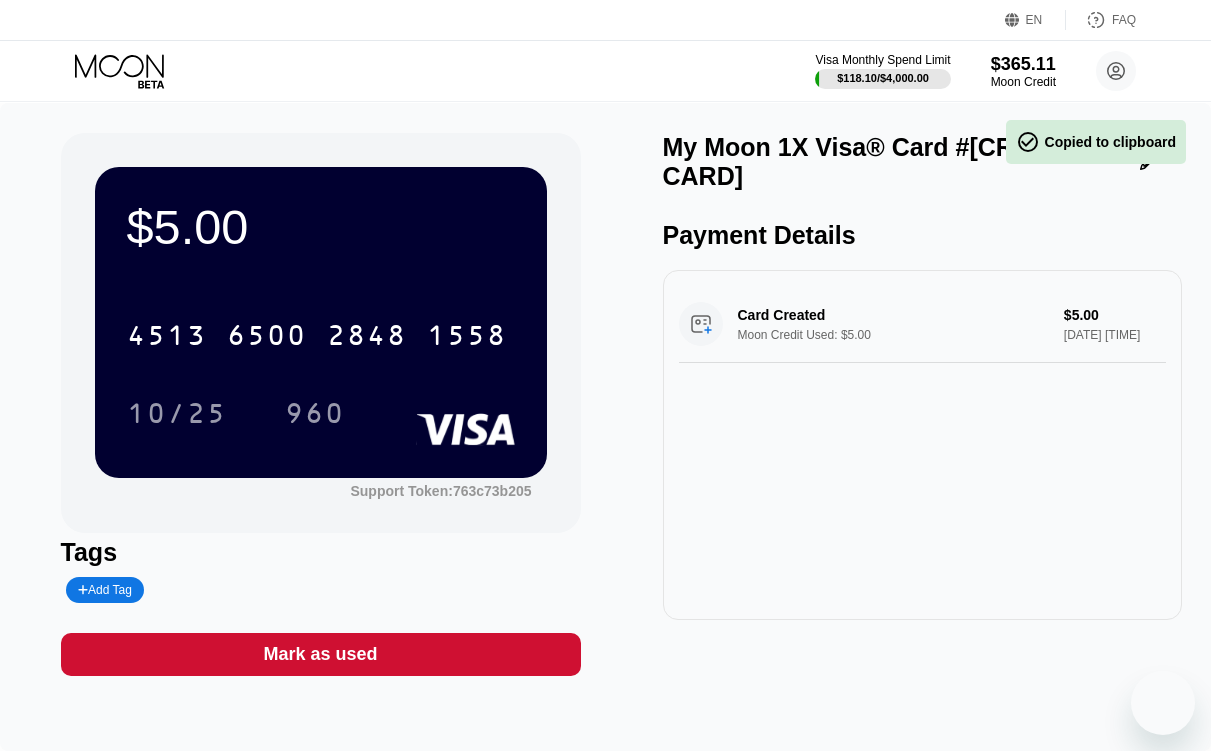 scroll, scrollTop: 0, scrollLeft: 0, axis: both 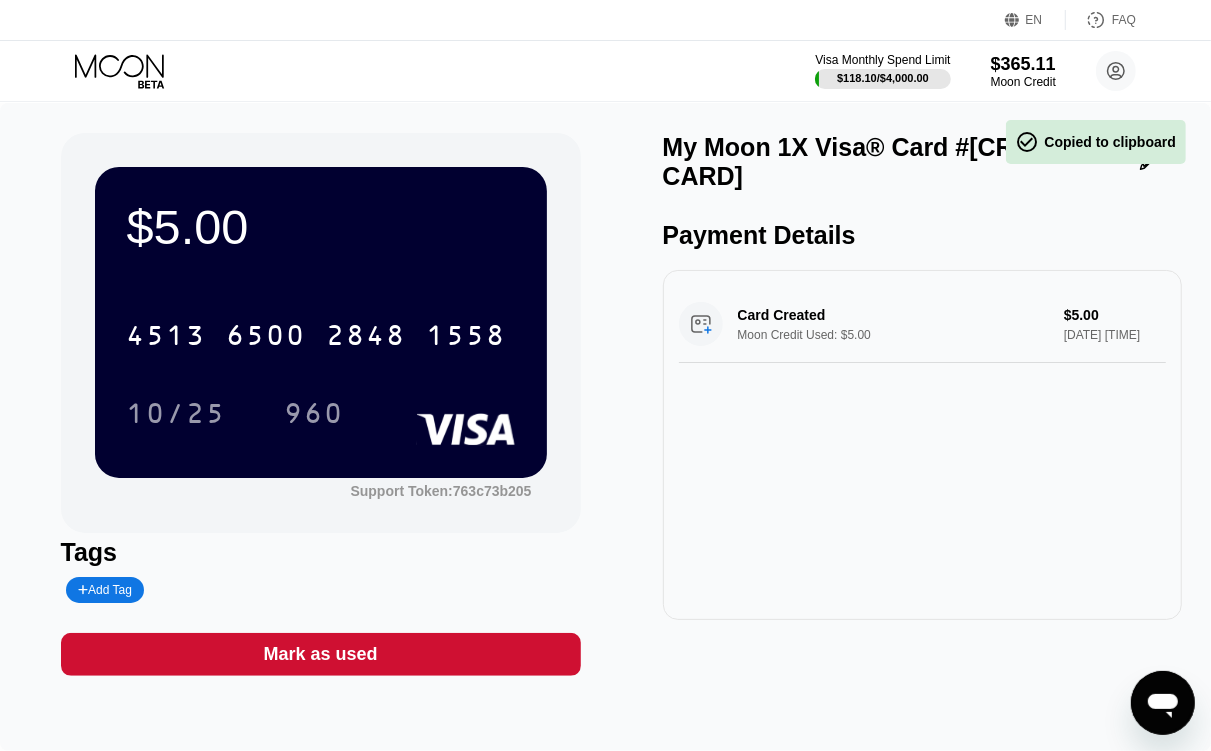 click on "960" at bounding box center [315, 416] 